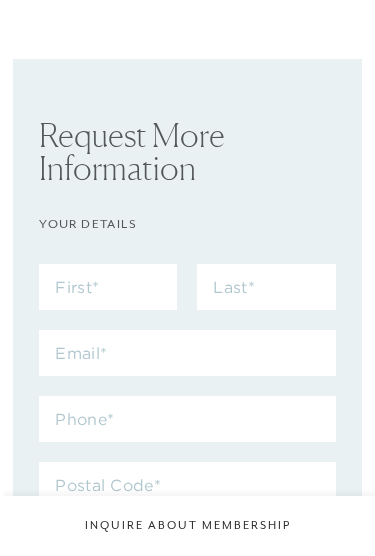 scroll, scrollTop: 0, scrollLeft: 0, axis: both 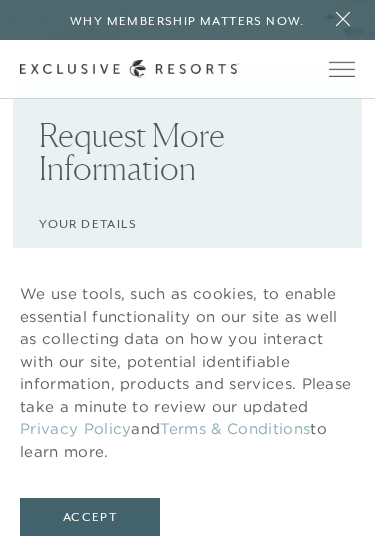 click at bounding box center (342, 69) 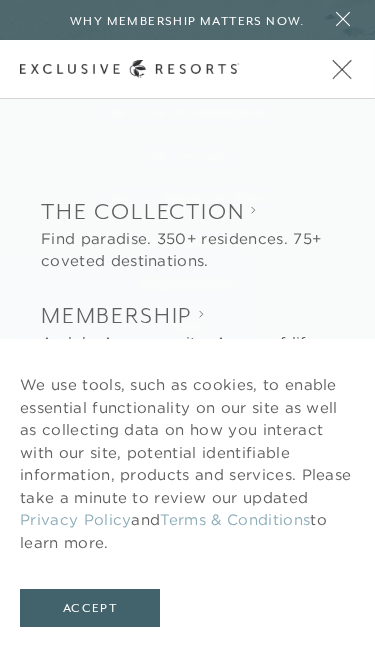 scroll, scrollTop: 0, scrollLeft: 0, axis: both 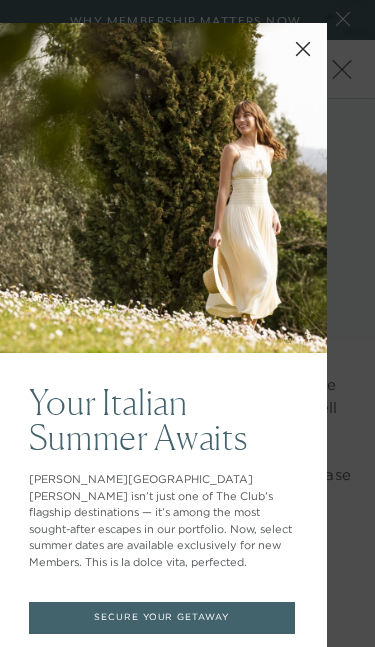 click at bounding box center (303, 47) 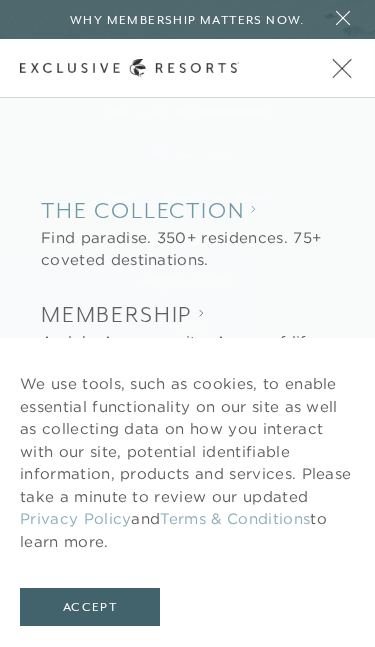 click on "The Collection" at bounding box center [188, 212] 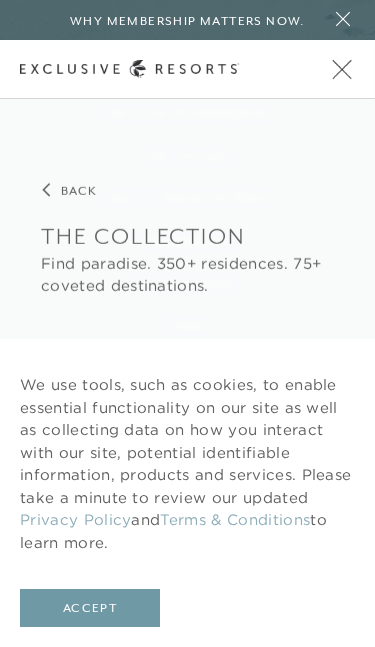 click on "Accept" at bounding box center [90, 608] 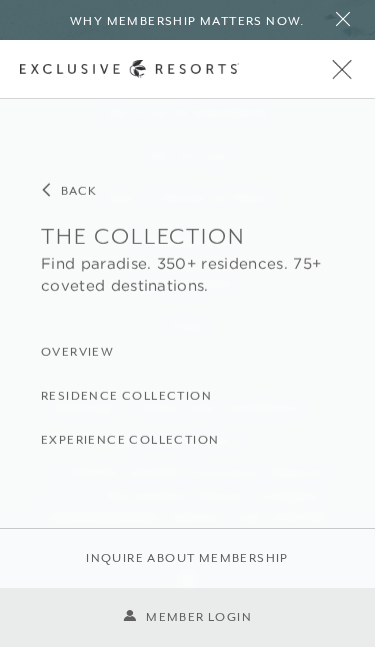 click on "Experience Collection" at bounding box center [188, 438] 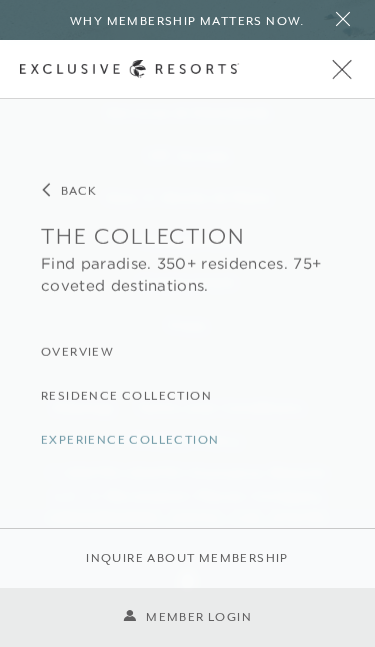 click on "Experience Collection" at bounding box center [130, 440] 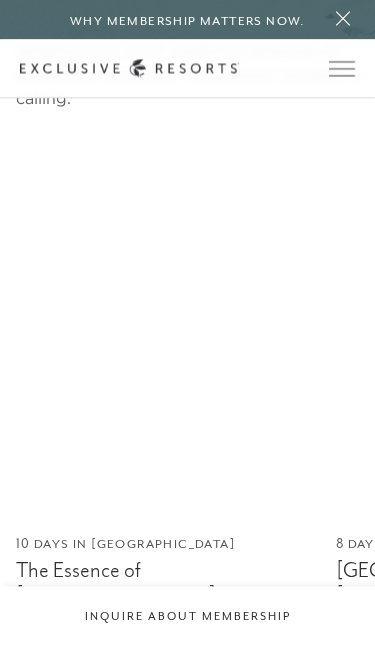 scroll, scrollTop: 1975, scrollLeft: 0, axis: vertical 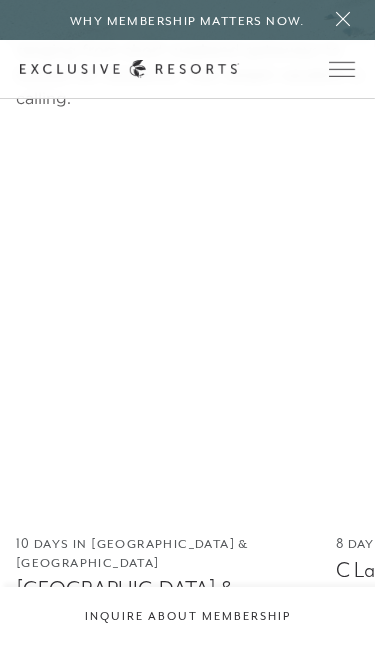 click on "10 Days in [GEOGRAPHIC_DATA] & [GEOGRAPHIC_DATA]" at bounding box center (166, 554) 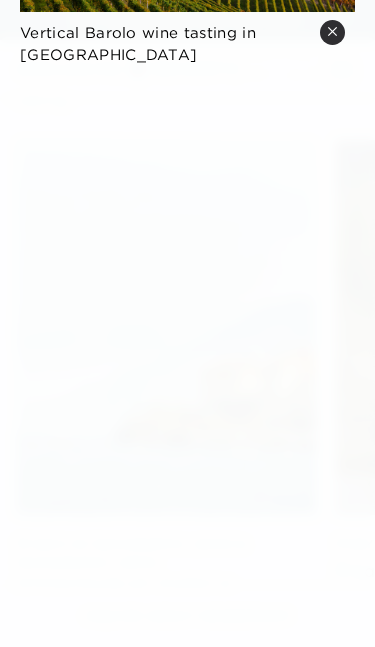 scroll, scrollTop: 1935, scrollLeft: 0, axis: vertical 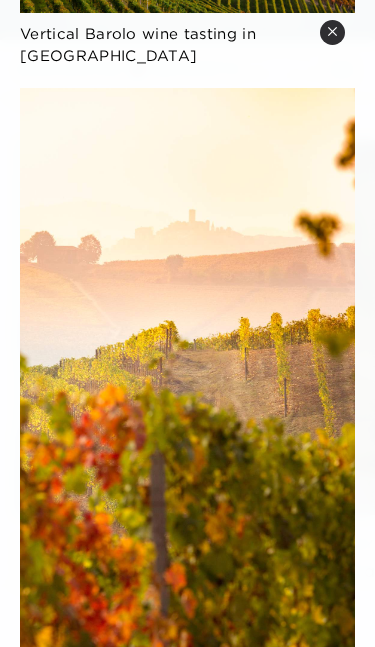 click 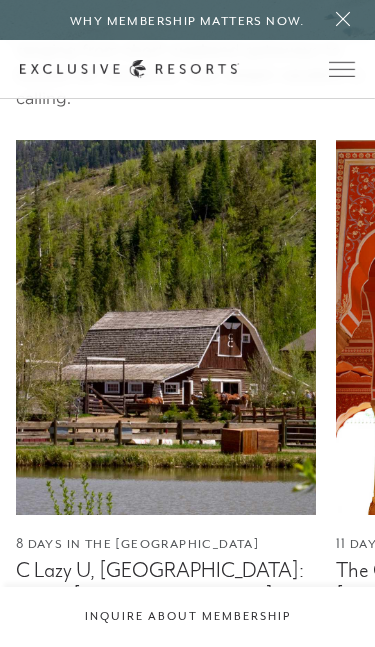 click on "8 Days in the [GEOGRAPHIC_DATA]" at bounding box center (166, 544) 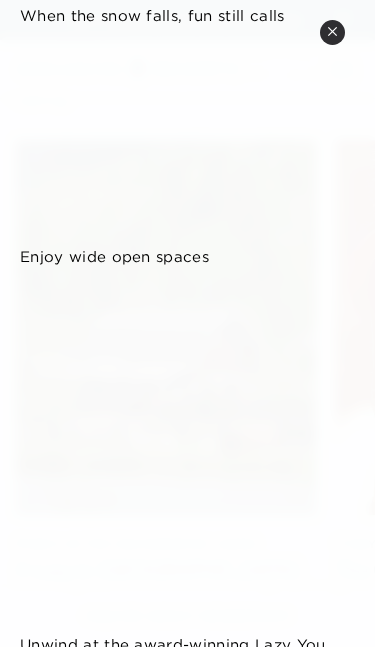 scroll, scrollTop: 3513, scrollLeft: 0, axis: vertical 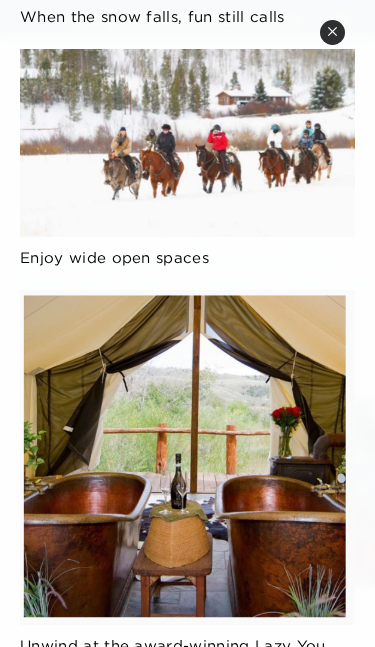 click 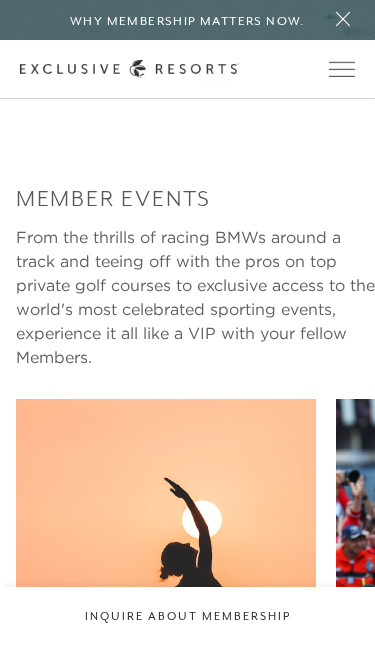 click at bounding box center (166, 586) 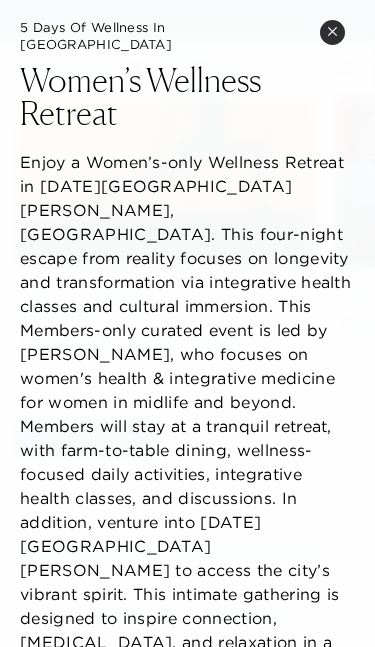 scroll, scrollTop: 3854, scrollLeft: 0, axis: vertical 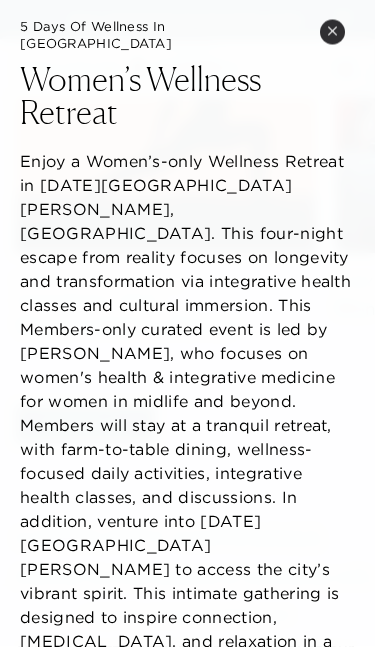 click on "Close quickview" at bounding box center [332, 32] 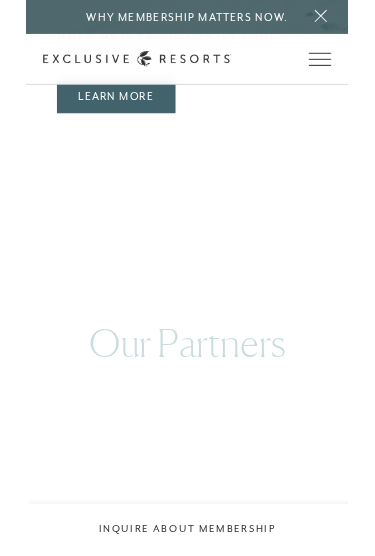 scroll, scrollTop: 5539, scrollLeft: 0, axis: vertical 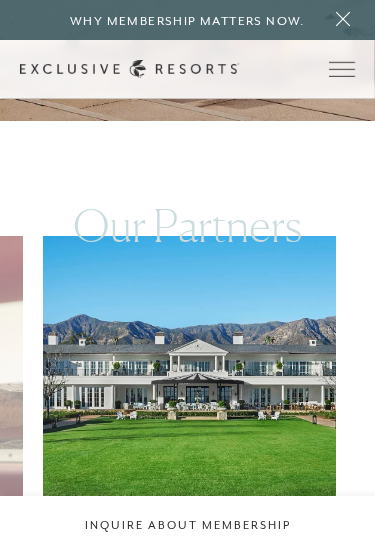 click at bounding box center [199, 382] 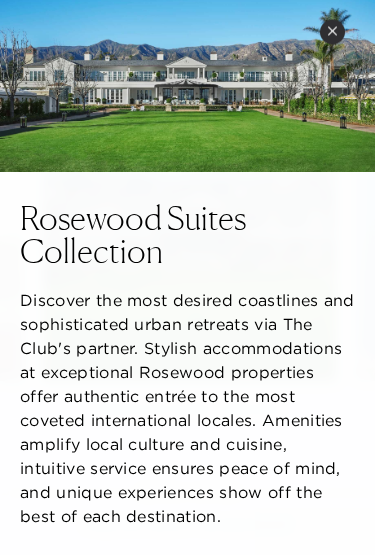 scroll, scrollTop: 5685, scrollLeft: 0, axis: vertical 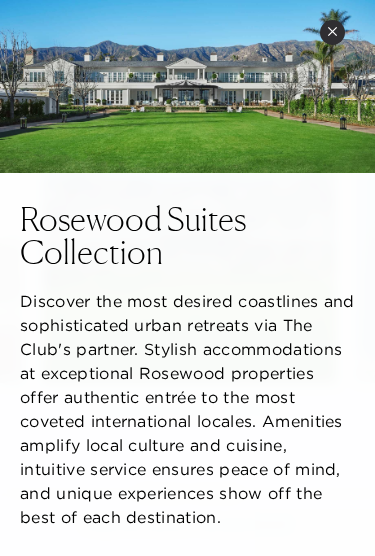 click at bounding box center (187, 86) 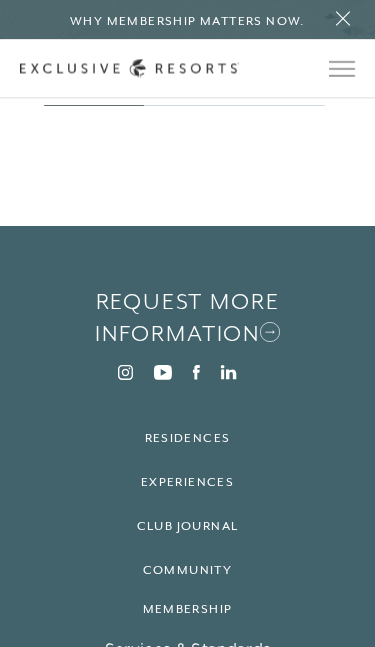 scroll, scrollTop: 7537, scrollLeft: 0, axis: vertical 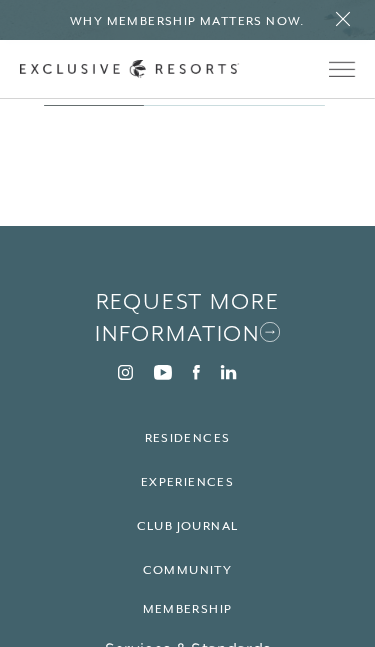 click on "How It Works & Plans" at bounding box center (188, 734) 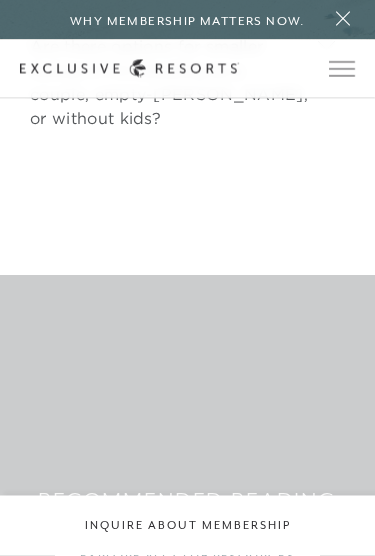 scroll, scrollTop: 7379, scrollLeft: 0, axis: vertical 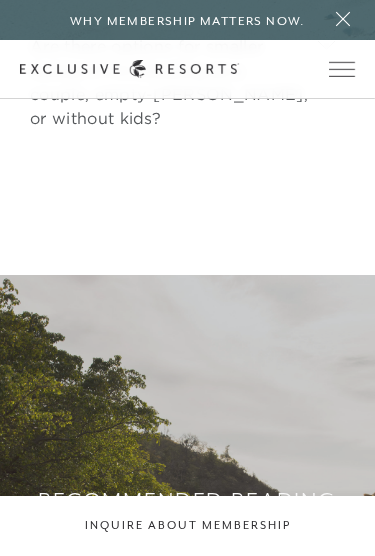 click at bounding box center [326, 47] 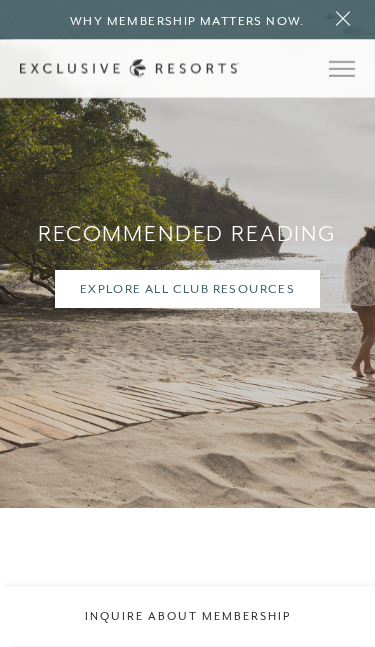 scroll, scrollTop: 8236, scrollLeft: 0, axis: vertical 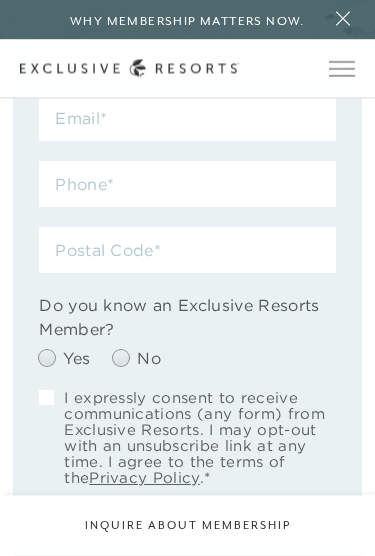 click at bounding box center (342, 69) 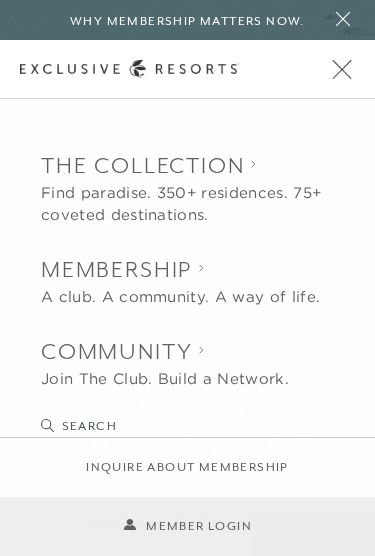 click on "Back The Collection  Find paradise. 350+ residences. 75+ coveted destinations. Overview Residence Collection Experience Collection Back Membership  A club. A community. A way of life. Overview  Services & Standards  How it Works VIP Benefits Inquire now Back Community  Join The Club. Build a Network. Overview Club Journal Search  Search" at bounding box center (188, 293) 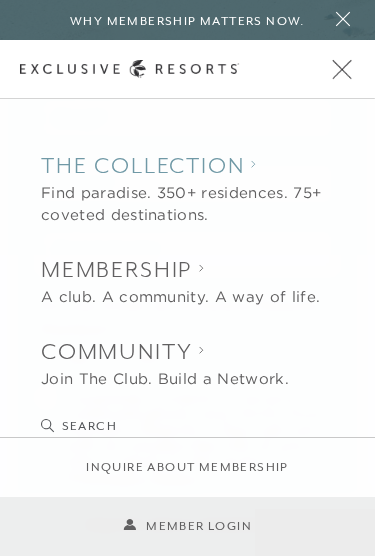 click 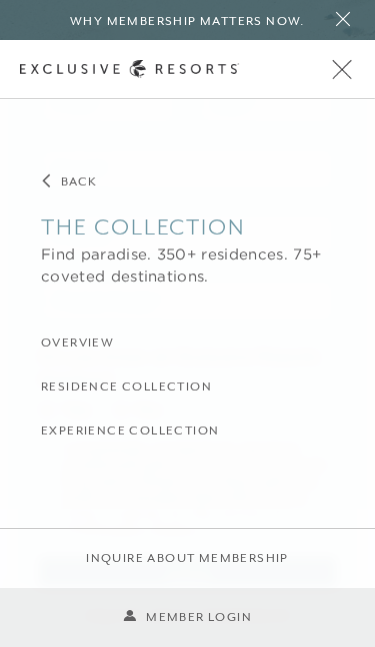 scroll, scrollTop: 8961, scrollLeft: 0, axis: vertical 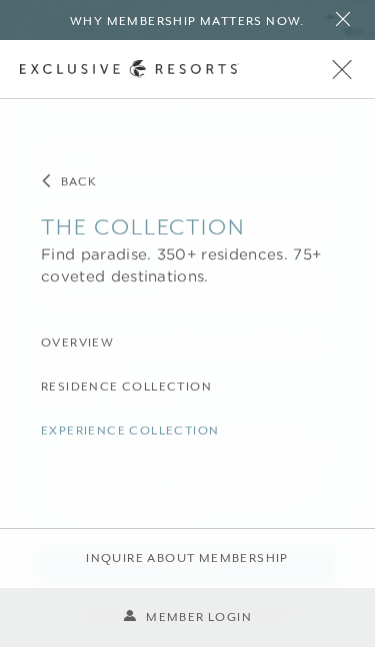 click on "Experience Collection" at bounding box center [130, 431] 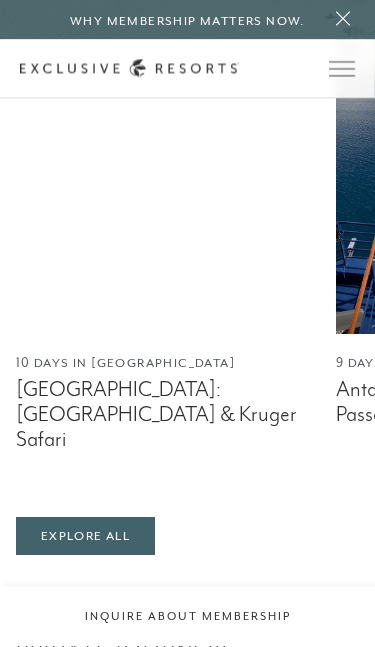 scroll, scrollTop: 1289, scrollLeft: 0, axis: vertical 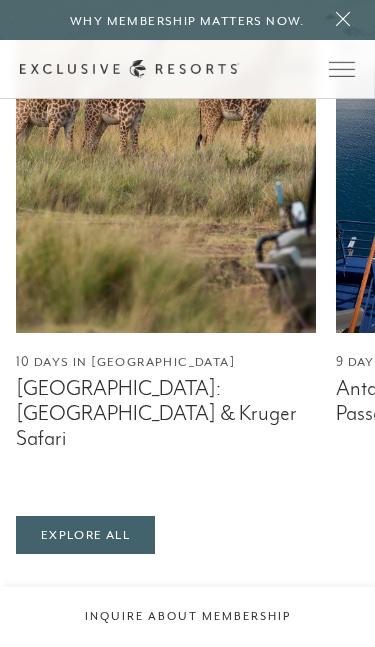 click on "Explore All" 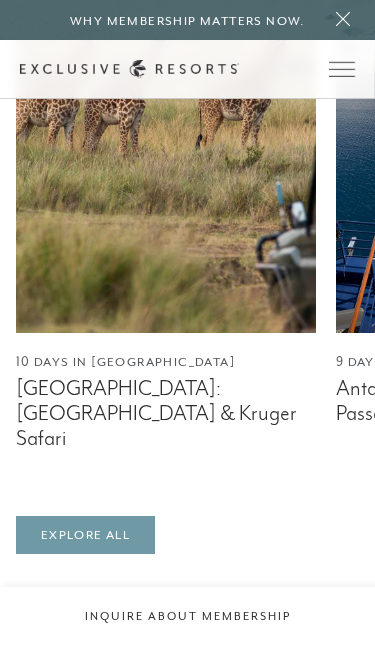 click on "Explore All" at bounding box center [85, 535] 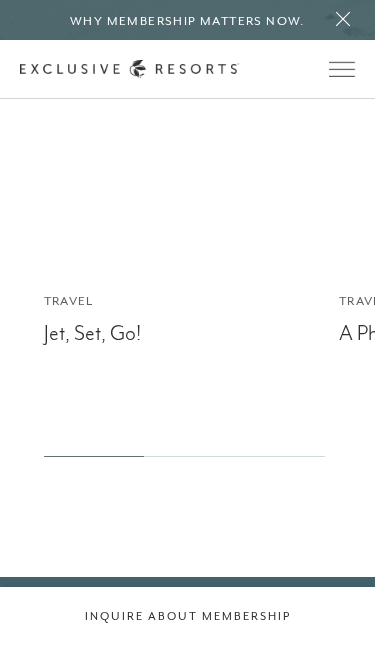 scroll, scrollTop: 4362, scrollLeft: 0, axis: vertical 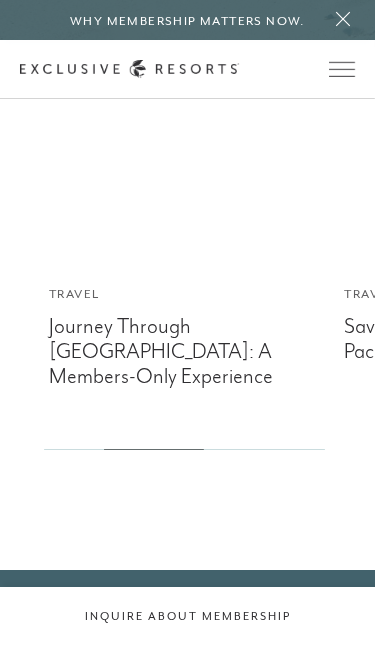 click at bounding box center [186, 82] 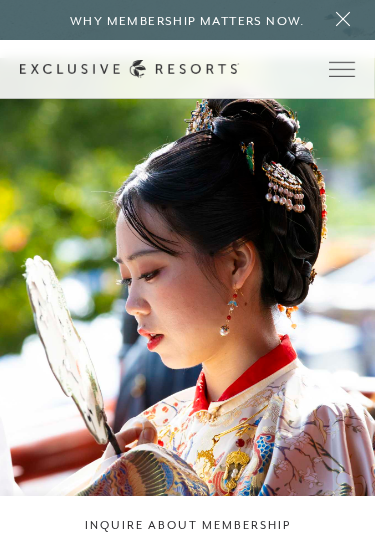 scroll, scrollTop: 0, scrollLeft: 0, axis: both 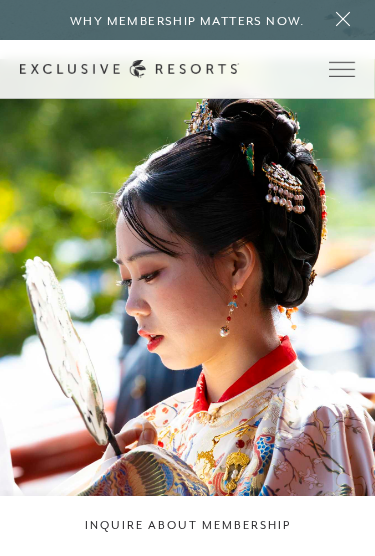 click at bounding box center [343, 20] 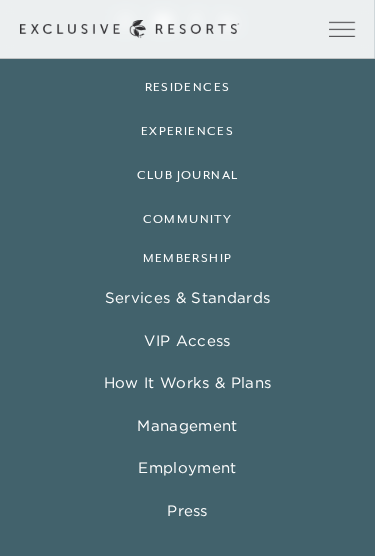 scroll, scrollTop: 4873, scrollLeft: 0, axis: vertical 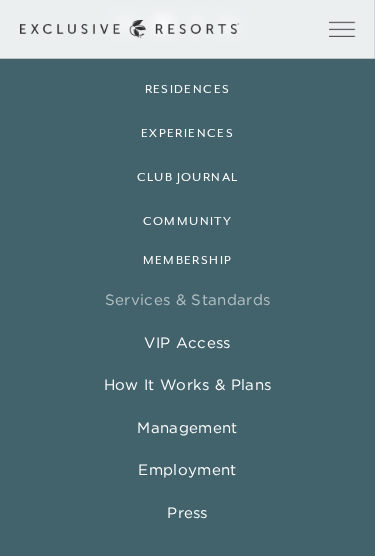 click on "Services & Standards" at bounding box center [187, 299] 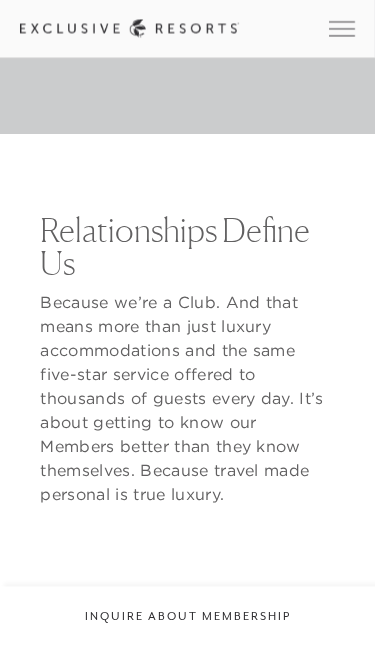 scroll, scrollTop: 517, scrollLeft: 0, axis: vertical 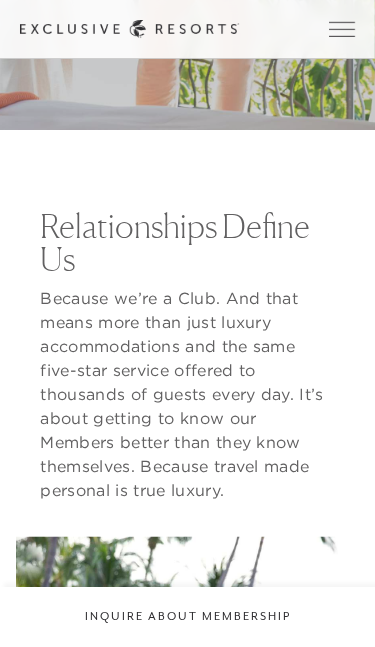 click on "Our Service Travel Made Personal Relationships Define Us Because we’re a Club. And that means more than just luxury accommodations and the same five-star service offered to thousands of guests every day. It’s about getting to know our Members better than they know themselves. Because travel made personal is true luxury. Personalized For You Dedicated On-Site Team Your Concierge Every time you travel, you’ll have a dedicated on-site team to manage every detail. Need groceries? They’ll get them. A night out? They’ll book it. Want a massage? A yoga instructor? A private chef? Housekeeping? Just ask. With your concierge tending to just Member families, you’ll get the total attention you deserve. Pre-Trip Planning Your Ambassador Tailored Experiences Pre-Stocked Groceries Babysitting & Tutoring Services Private Chef Experiences Daily Housekeeping Private Experiences & Excursions In-Residence Massage Daily Breakfast Service Private Yoga Instruction Club Journal Community Community Why Should You Join?" at bounding box center (187, 1717) 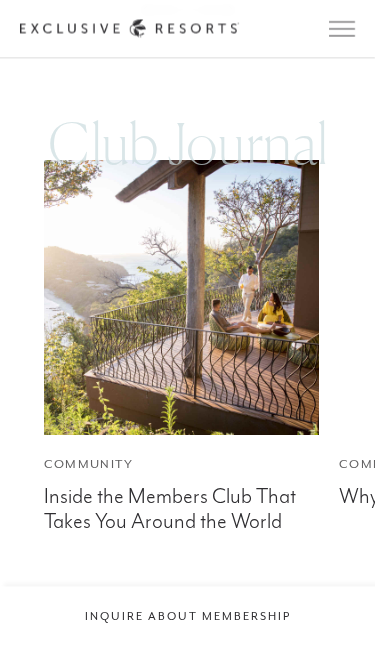 scroll, scrollTop: 3702, scrollLeft: 0, axis: vertical 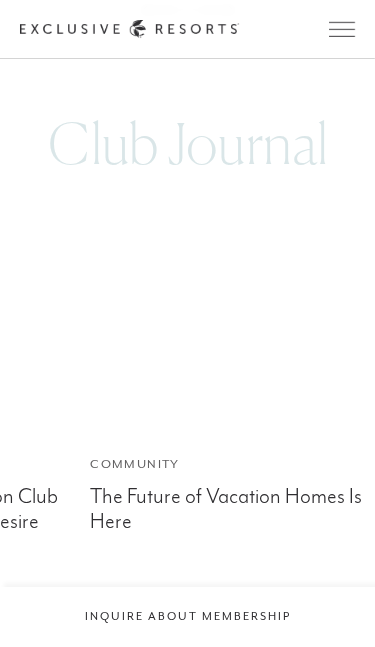 click at bounding box center (227, 297) 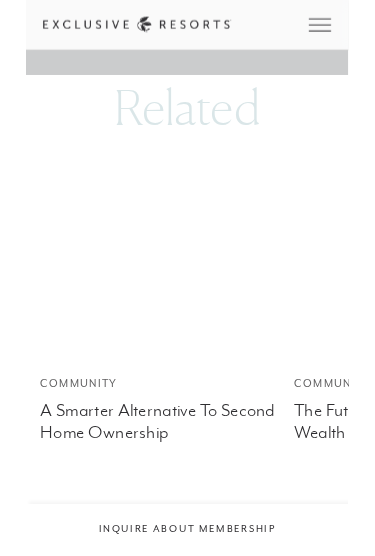scroll, scrollTop: 6305, scrollLeft: 0, axis: vertical 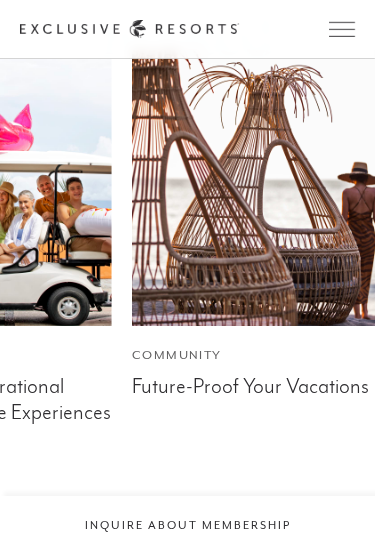 click at bounding box center [-26, 187] 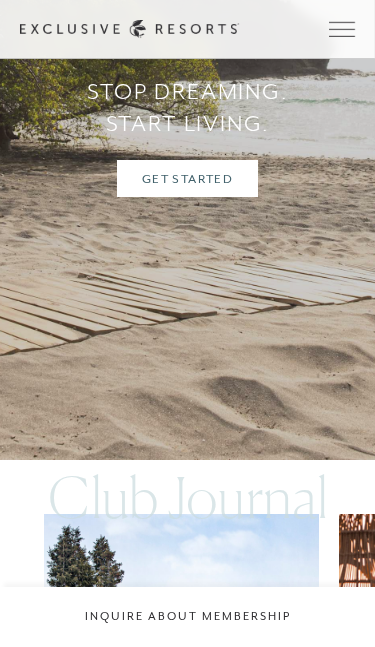 scroll, scrollTop: 7629, scrollLeft: 0, axis: vertical 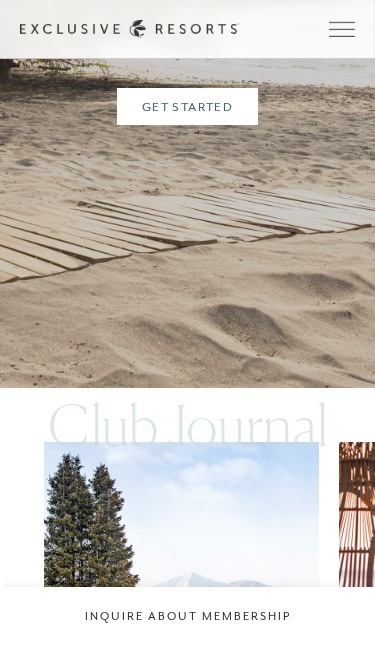 click on "Stop Dreaming. Start Living. Get Started" 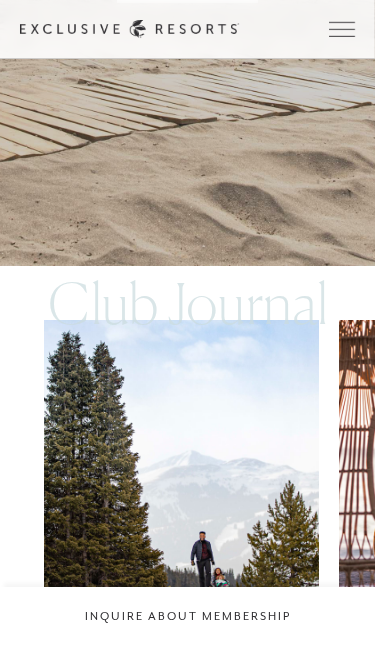 click on "How This Luxury Vacation Club Anticipates Your Every Desire" at bounding box center (181, 666) 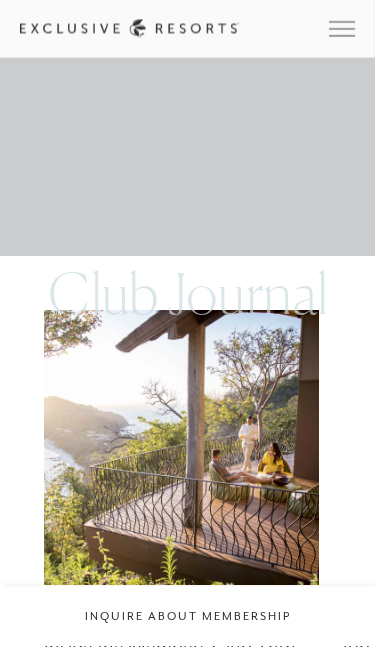 scroll, scrollTop: 5265, scrollLeft: 0, axis: vertical 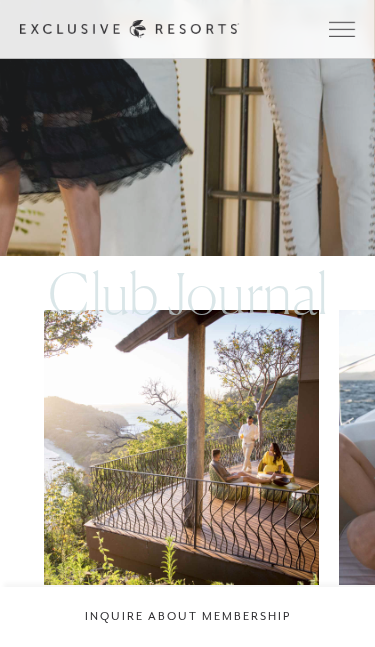 click on "Inside the Members Club That Takes You Around the World" at bounding box center (181, 656) 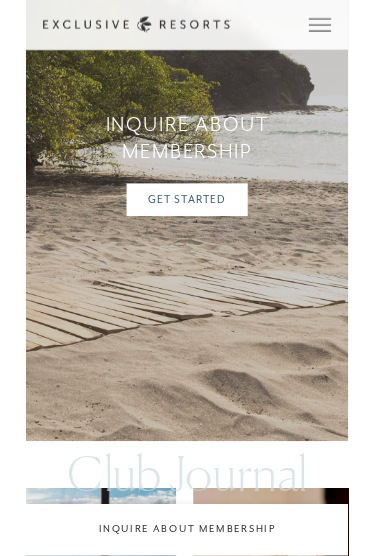 scroll, scrollTop: 9218, scrollLeft: 0, axis: vertical 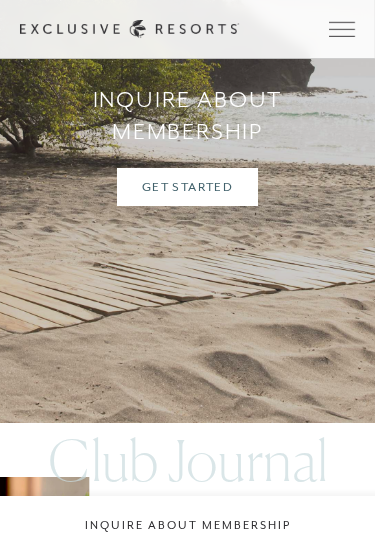 click on "Travel The Haute List" at bounding box center [247, 790] 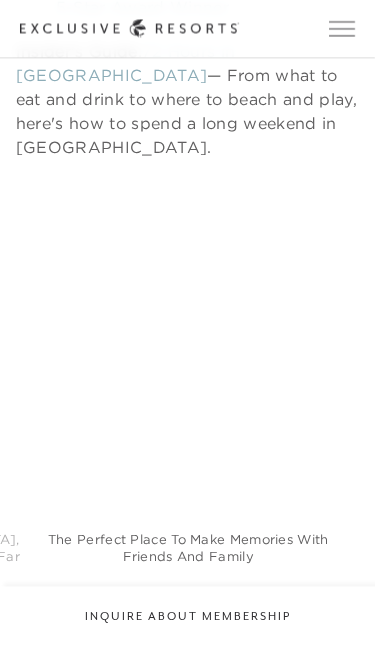 scroll, scrollTop: 2013, scrollLeft: 0, axis: vertical 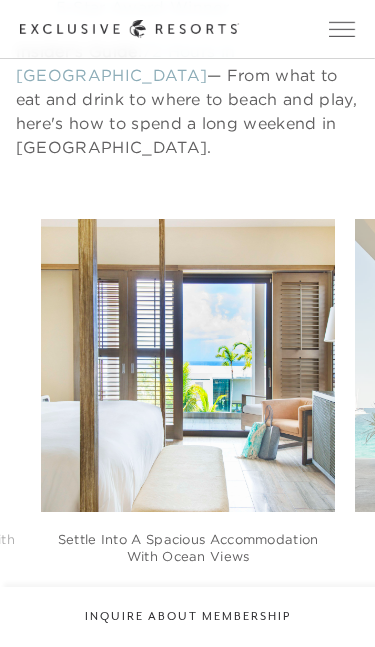 click on "Settle into a spacious accommodation with ocean views" 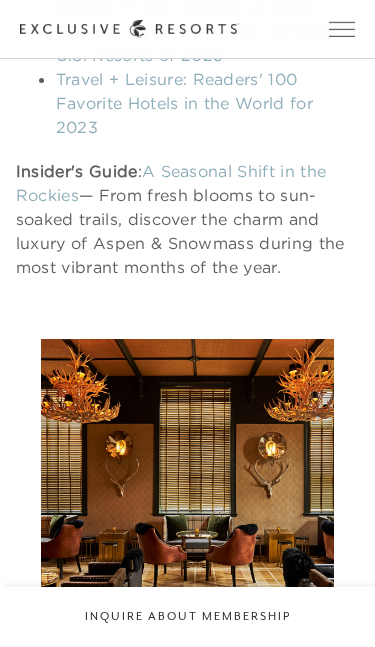 scroll, scrollTop: 15062, scrollLeft: 0, axis: vertical 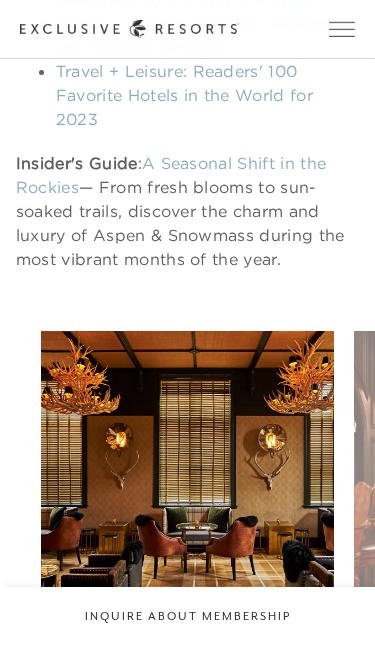 click at bounding box center (251, 960) 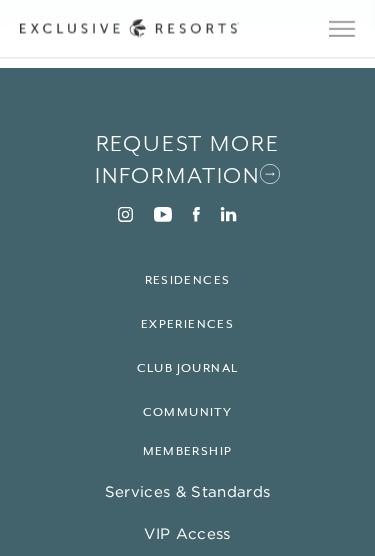 scroll, scrollTop: 2978, scrollLeft: 0, axis: vertical 